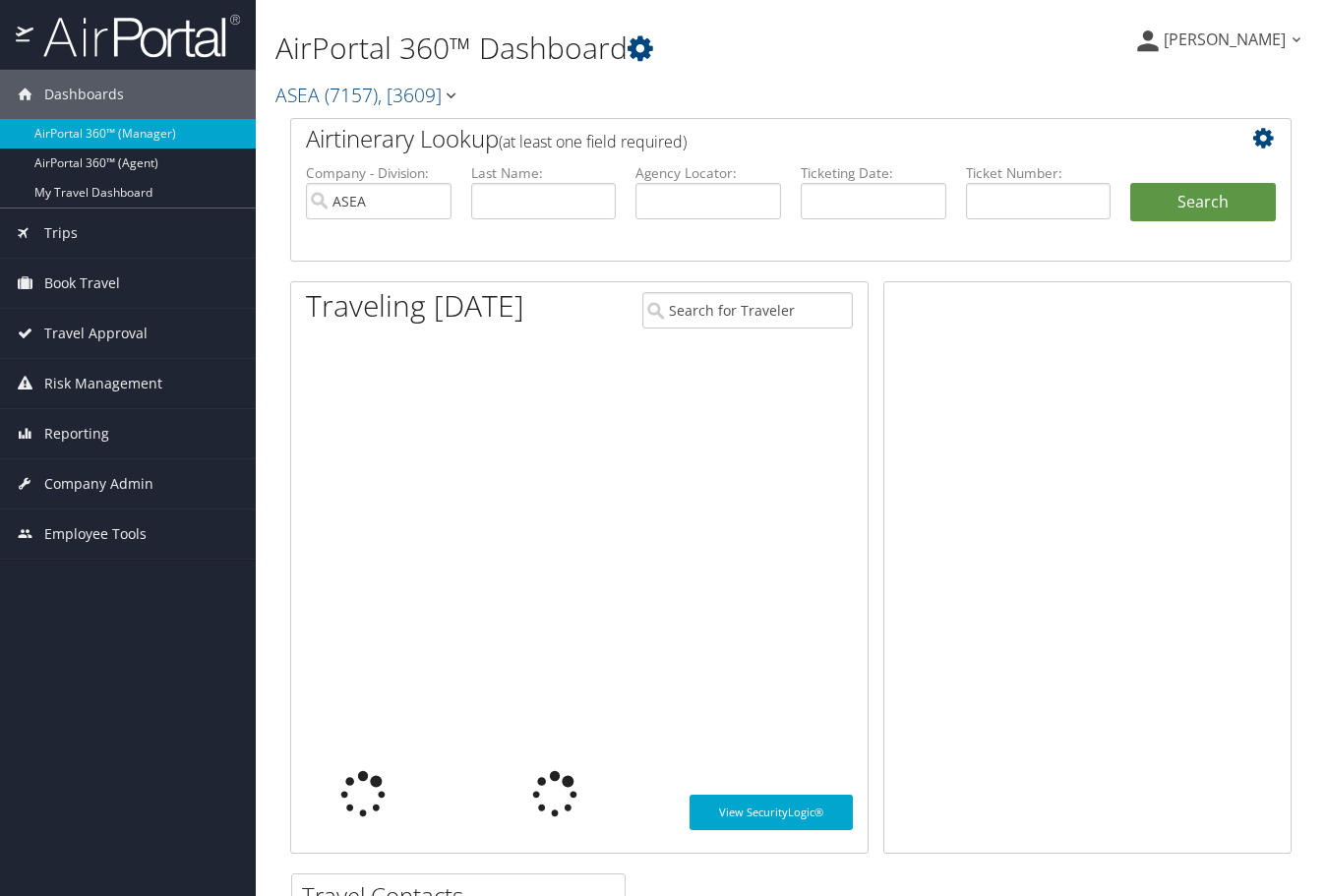 scroll, scrollTop: 0, scrollLeft: 0, axis: both 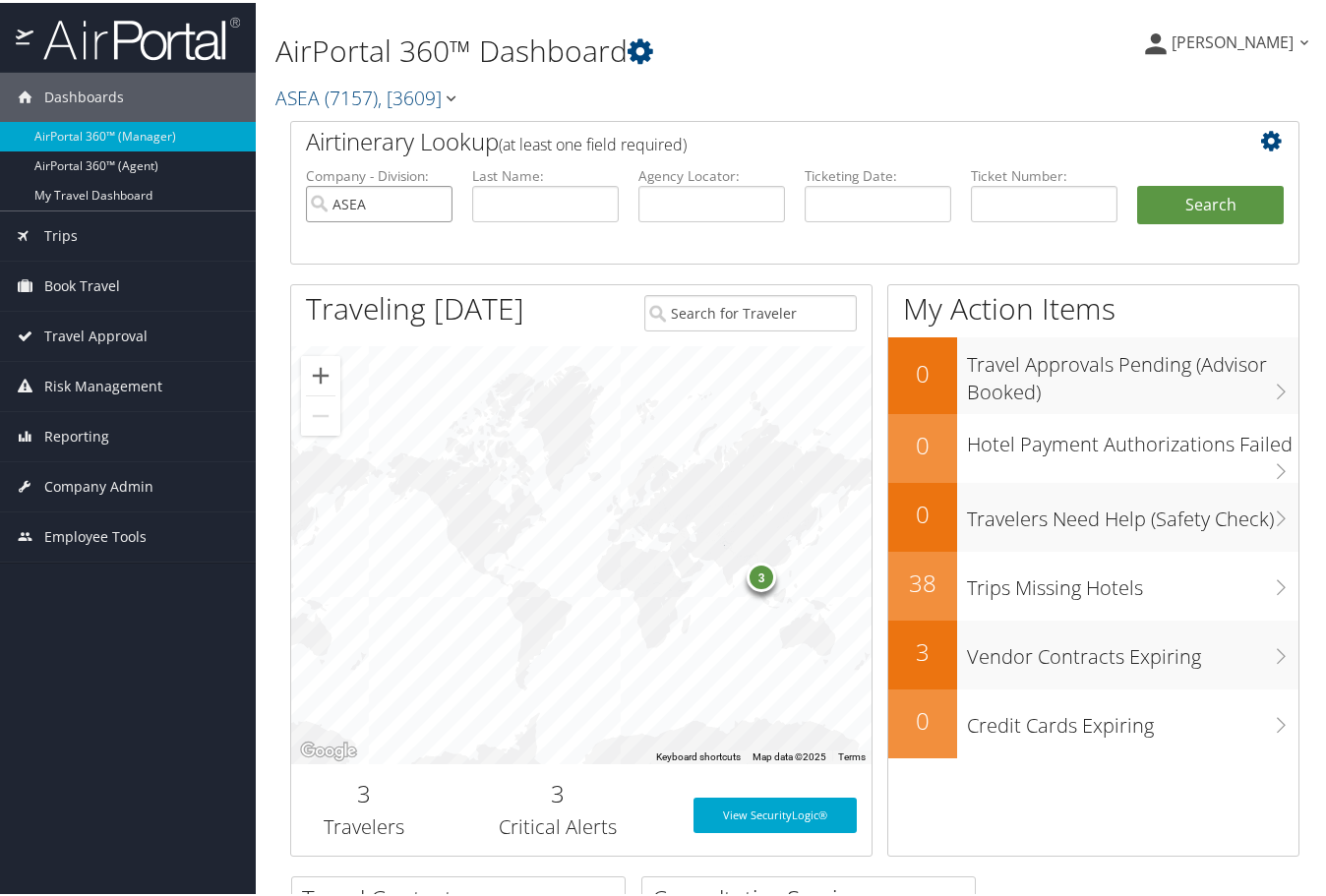 click on "ASEA" at bounding box center [379, 201] 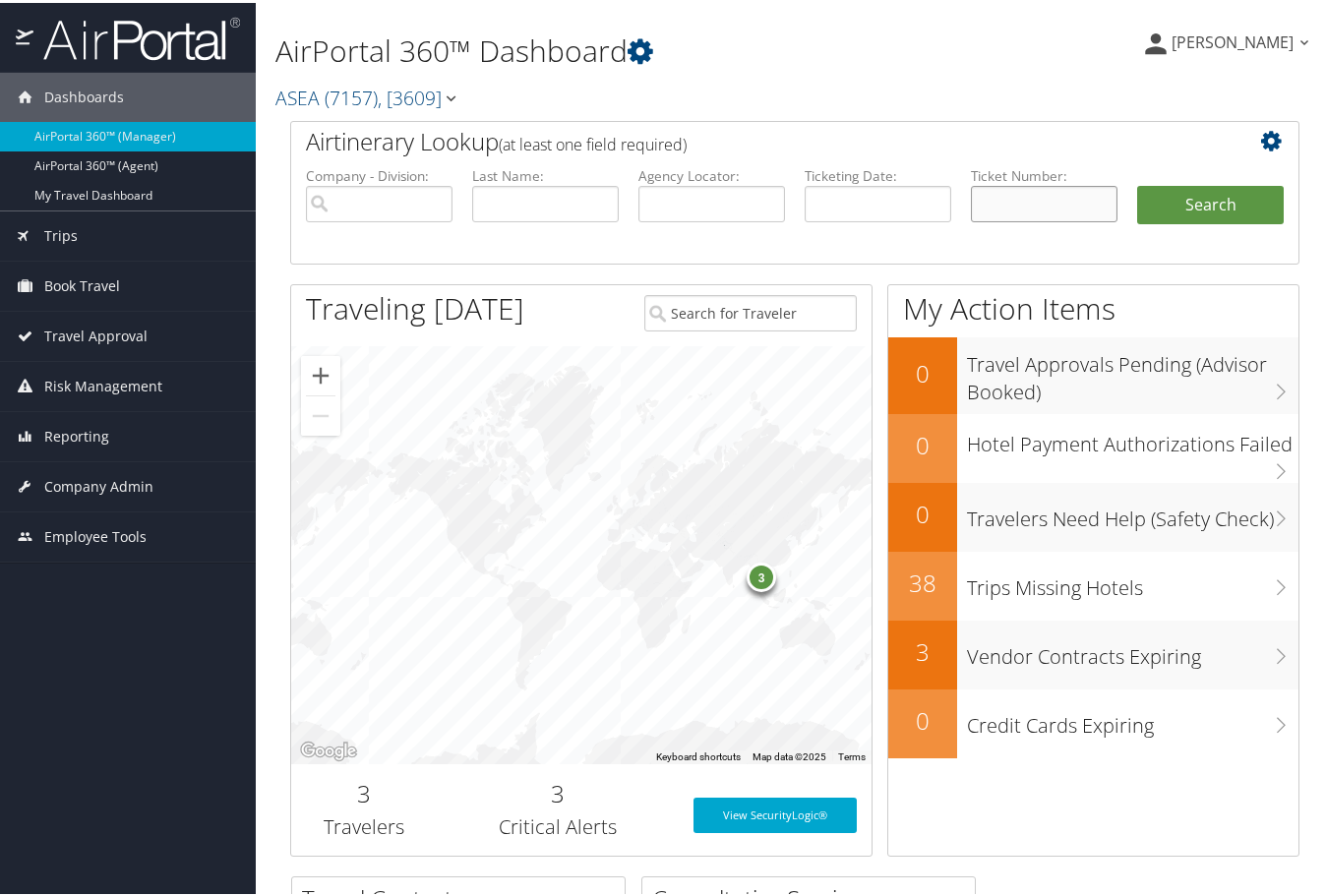 click at bounding box center [1044, 201] 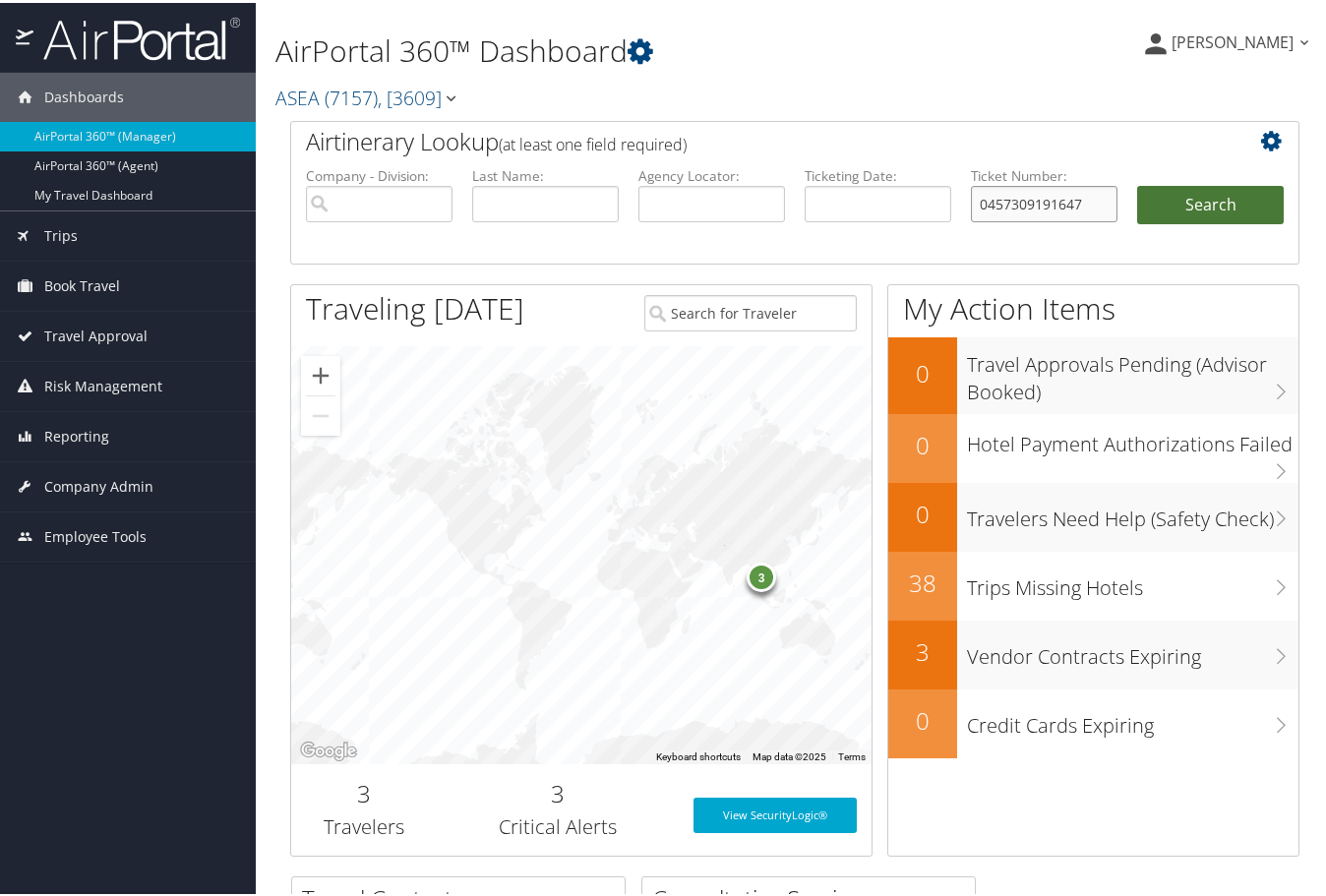 type on "0457309191647" 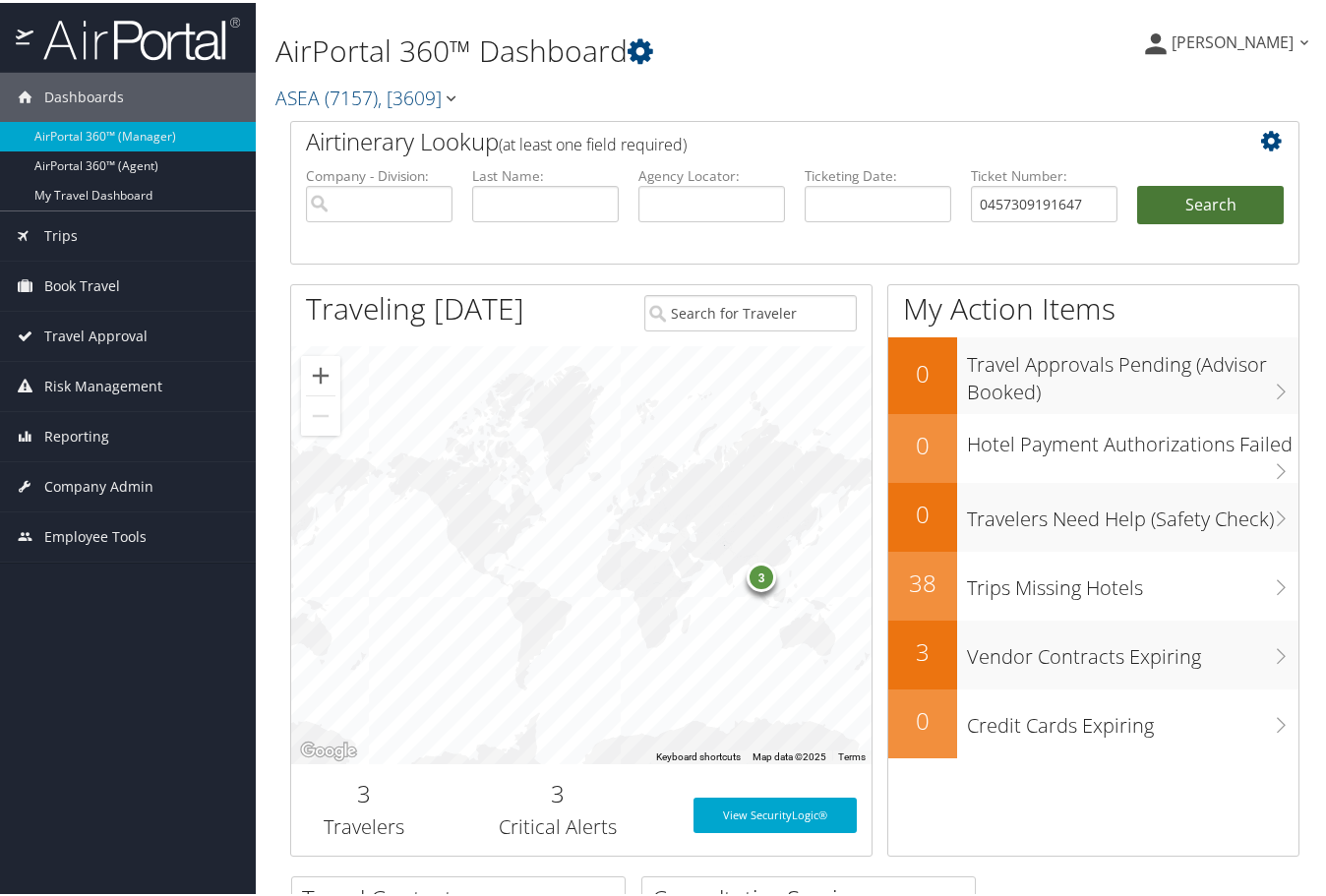 click on "Search" at bounding box center [1210, 203] 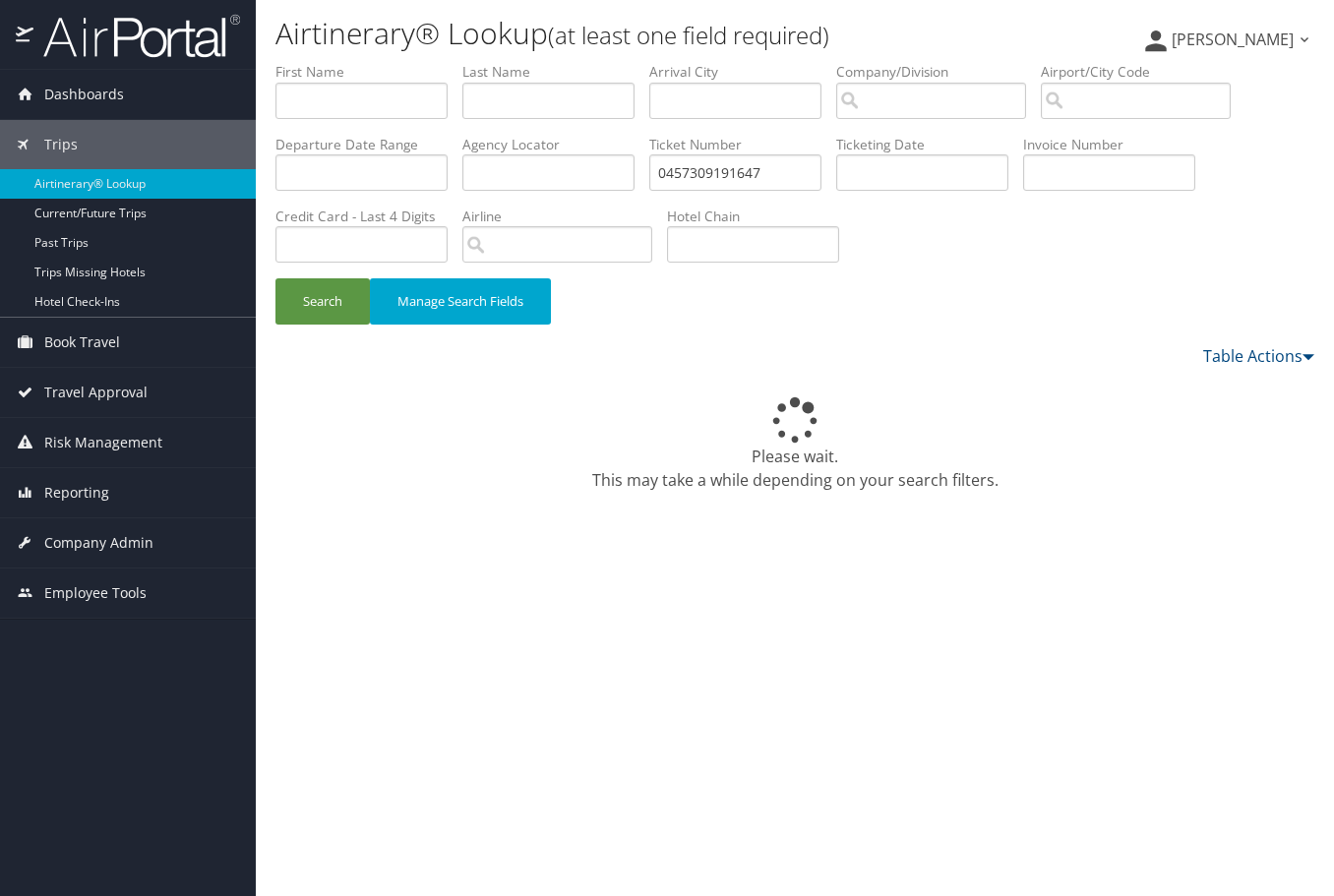 scroll, scrollTop: 0, scrollLeft: 0, axis: both 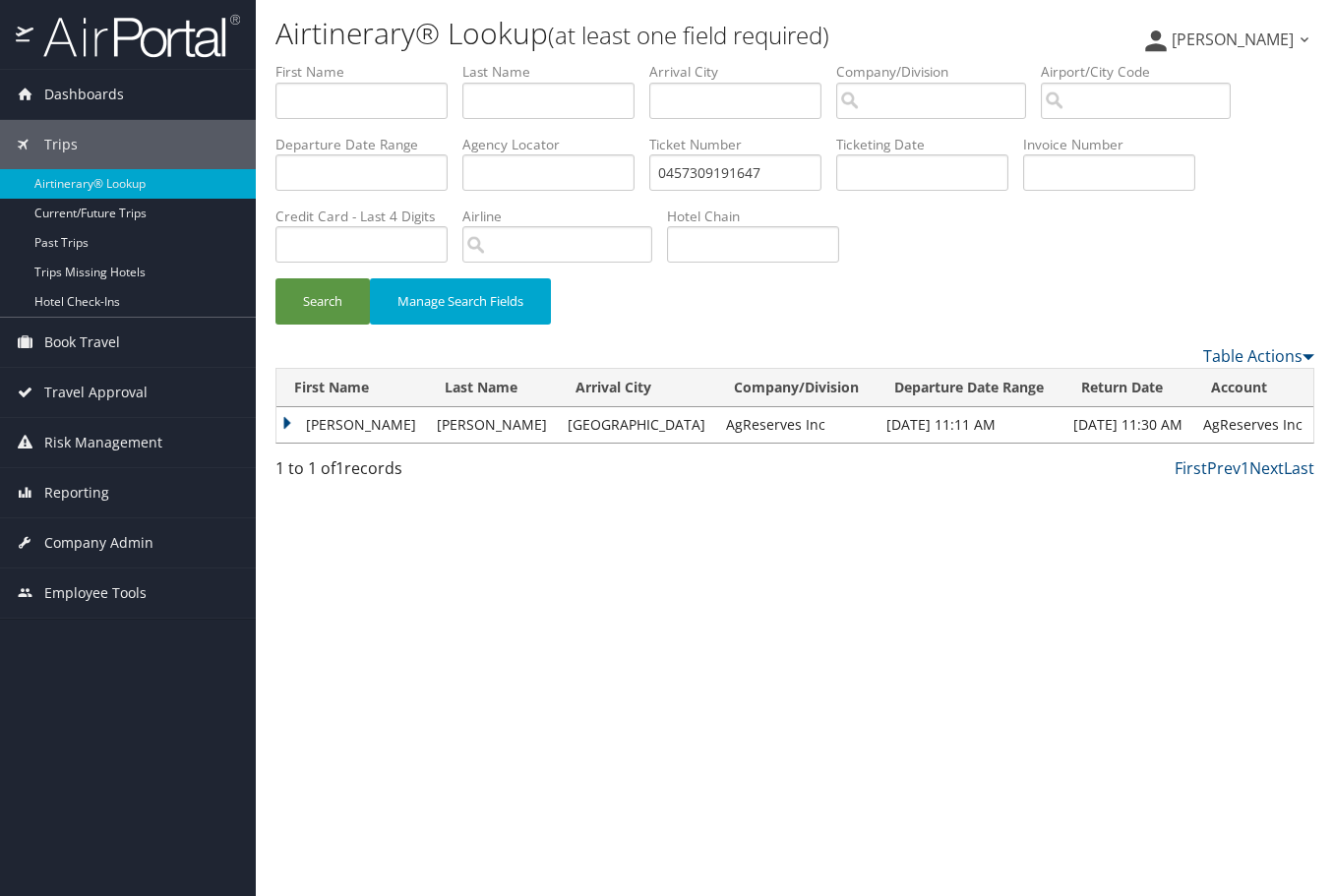 click on "[PERSON_NAME]" at bounding box center [351, 425] 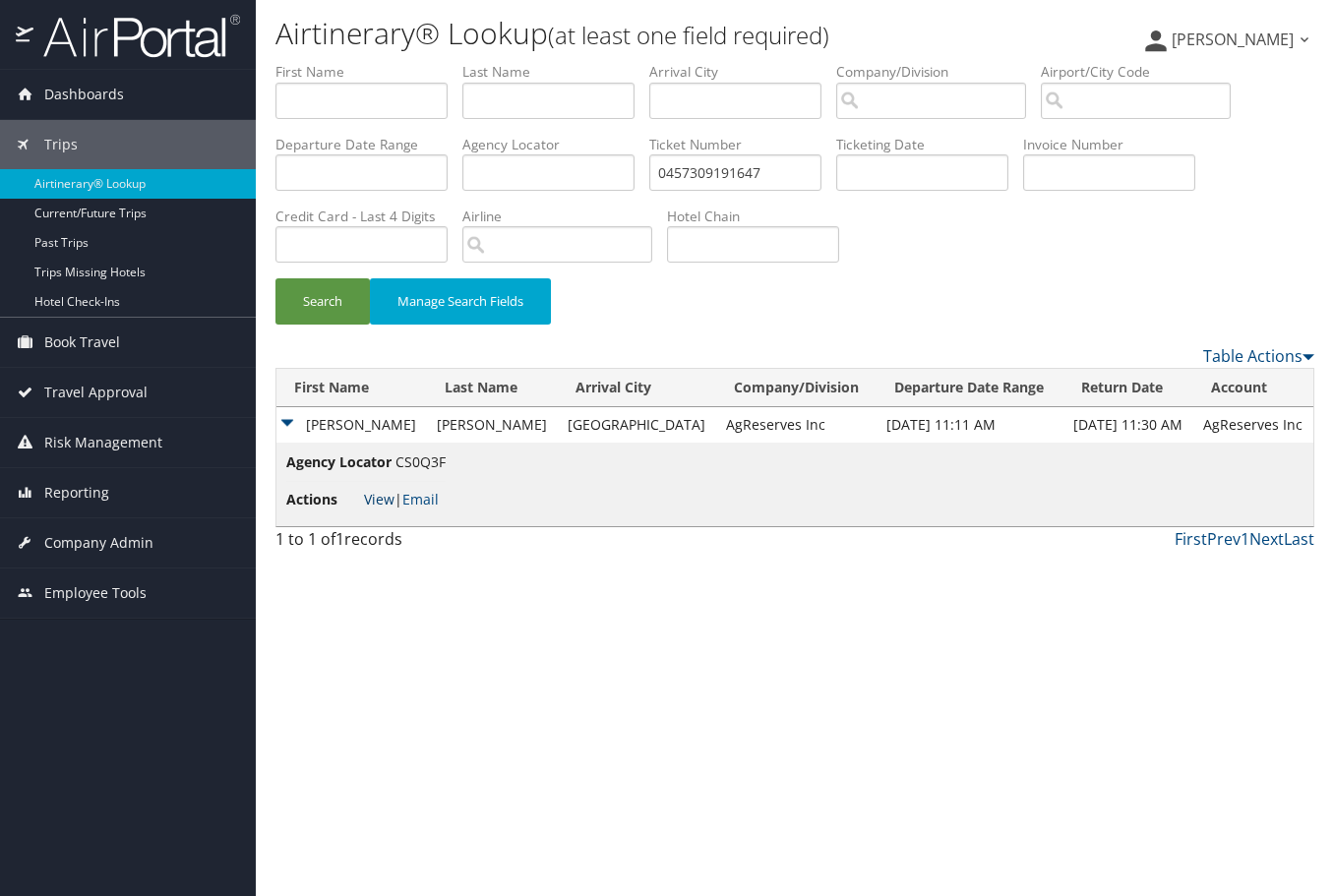 click on "View" at bounding box center (379, 499) 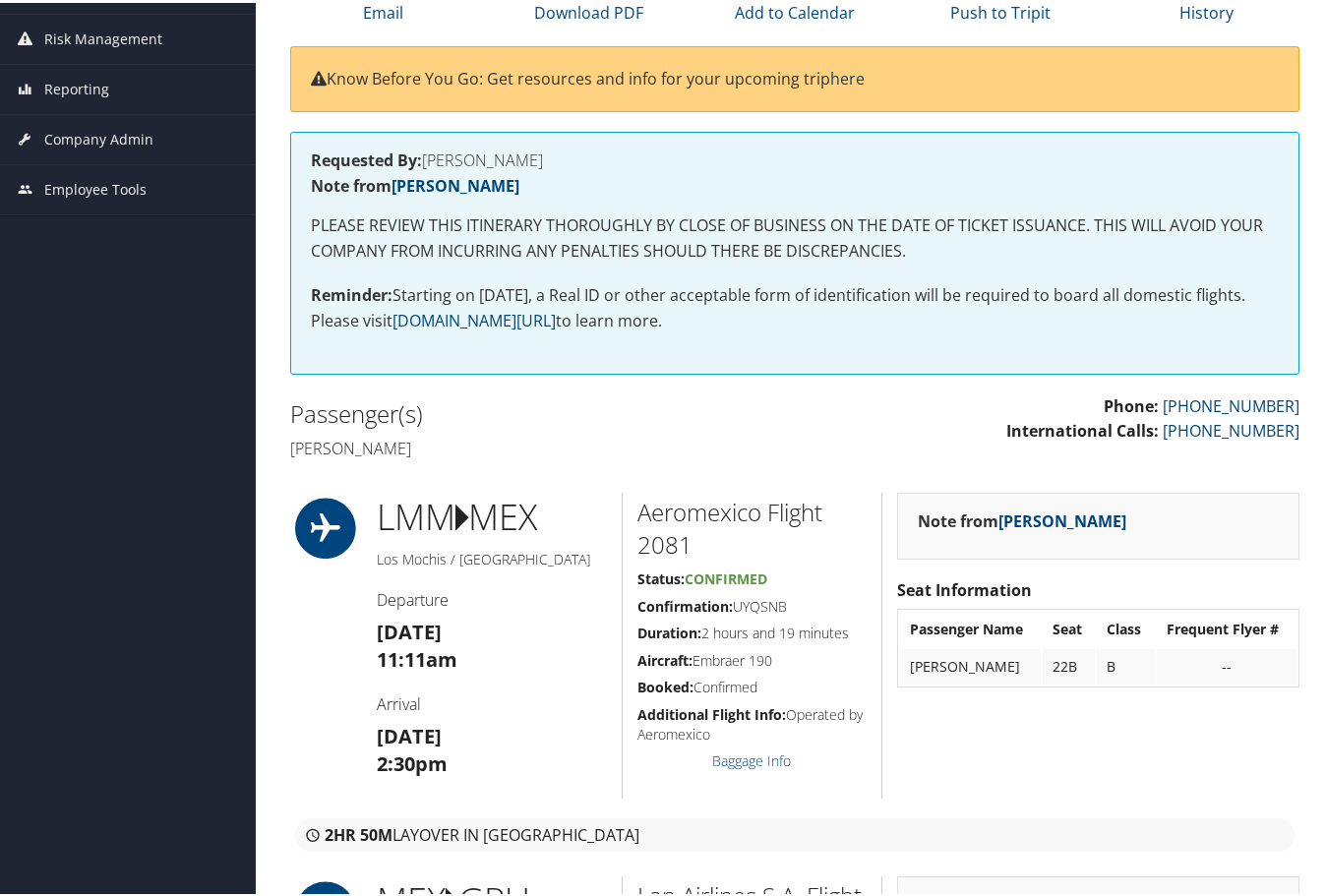 scroll, scrollTop: 0, scrollLeft: 0, axis: both 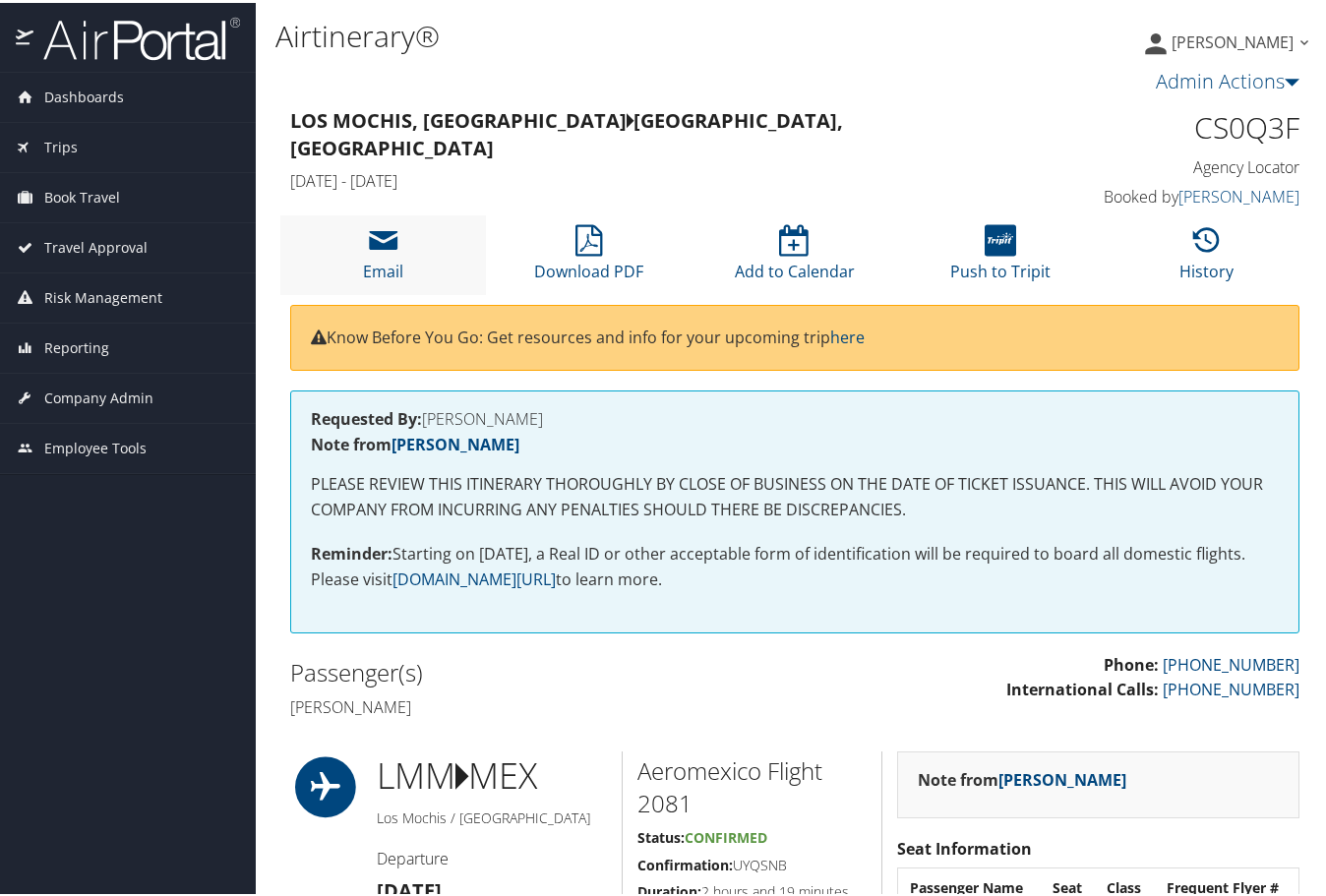 click on "Email" at bounding box center [383, 252] 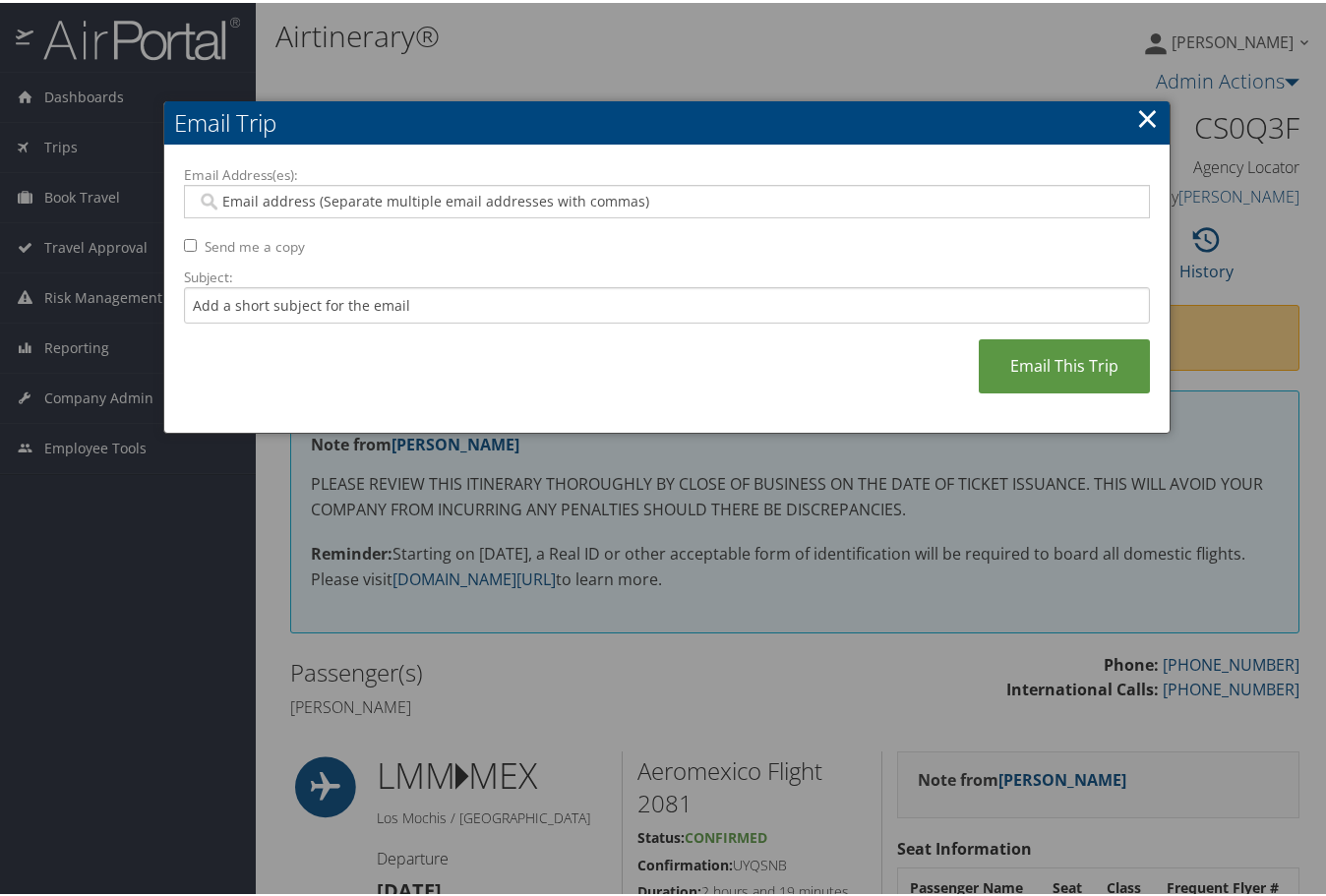 paste on "JRANGEL@AGRORESERVAS.COM" 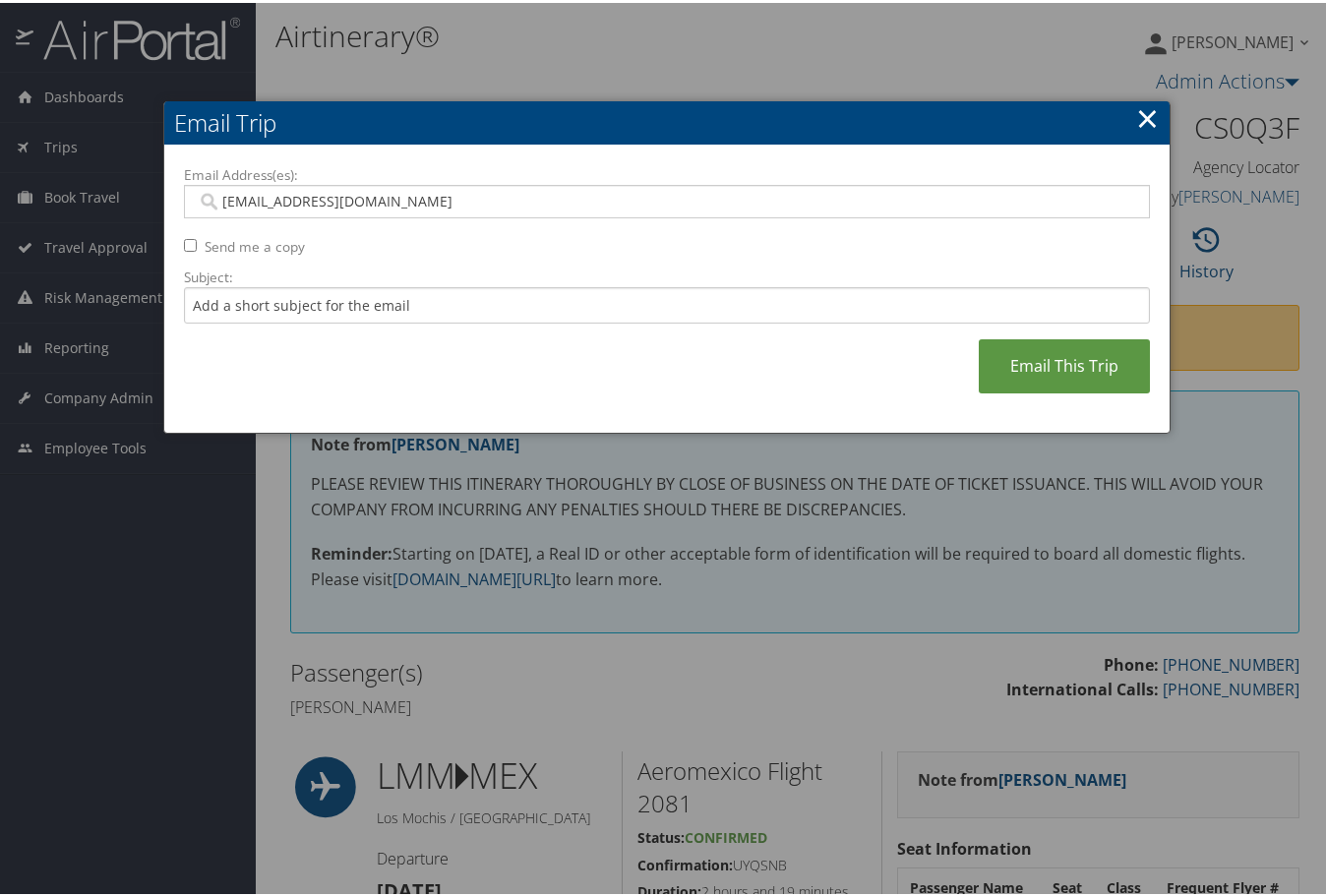 type on "JRANGEL@AGRORESERVAS.COM" 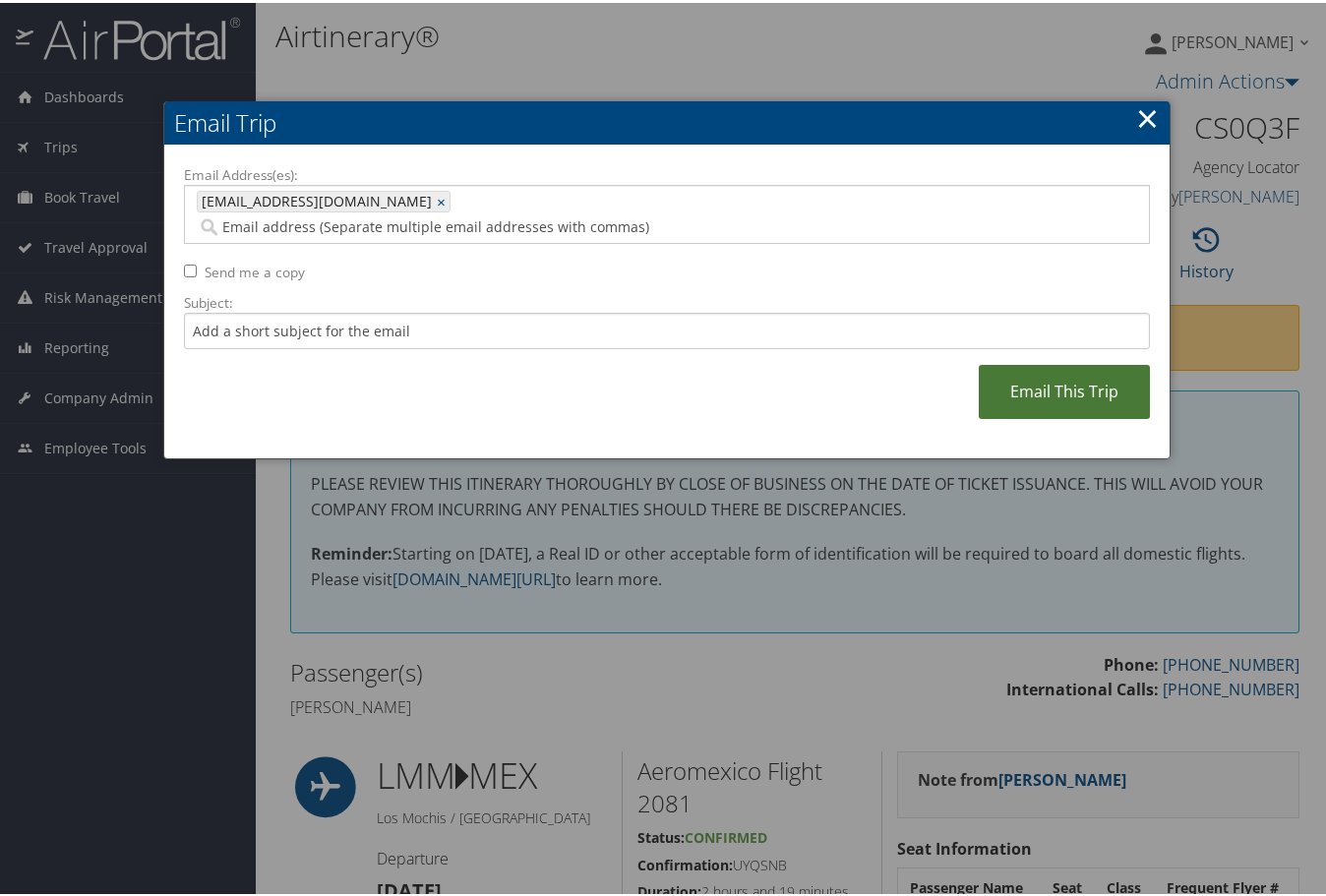 click on "Email This Trip" at bounding box center [1064, 388] 